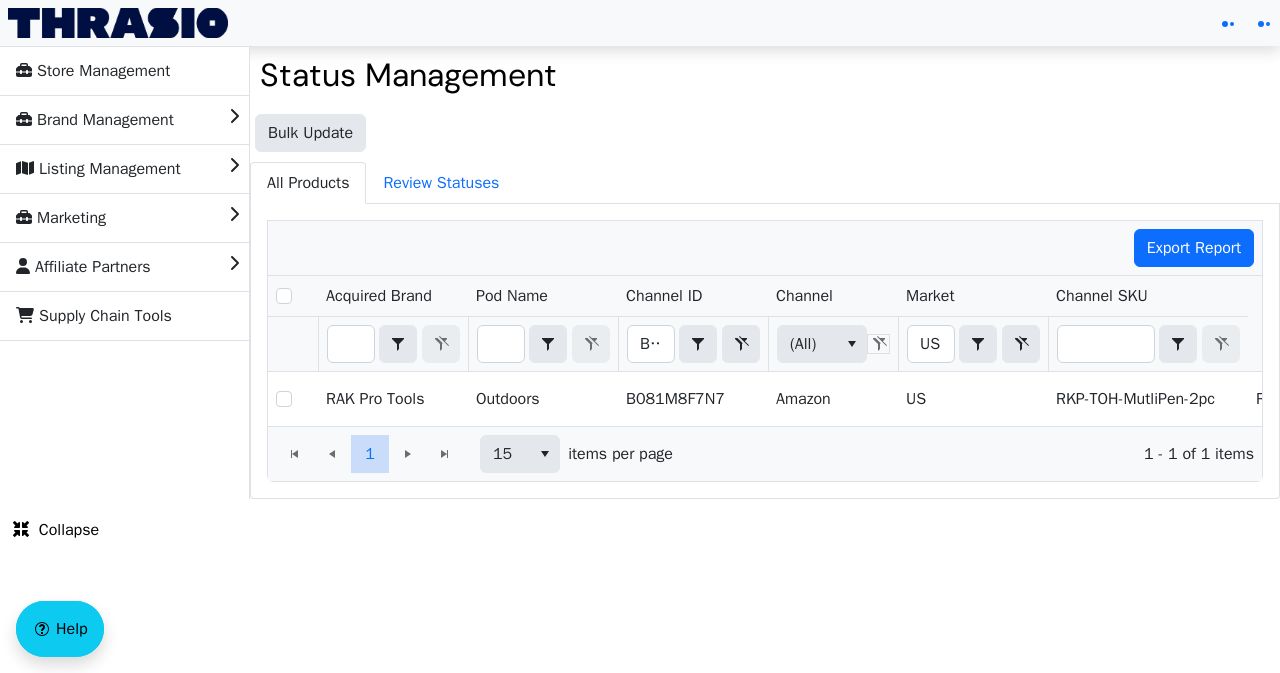 scroll, scrollTop: 0, scrollLeft: 0, axis: both 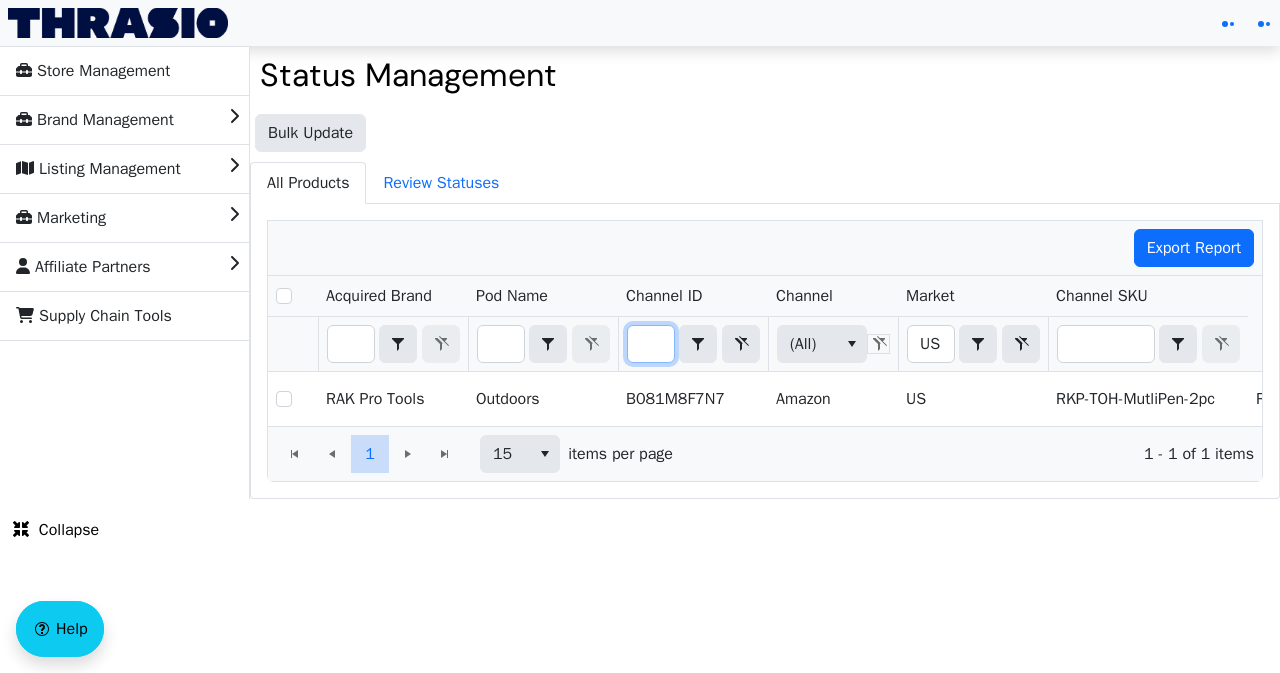 drag, startPoint x: 640, startPoint y: 347, endPoint x: 665, endPoint y: 351, distance: 25.317978 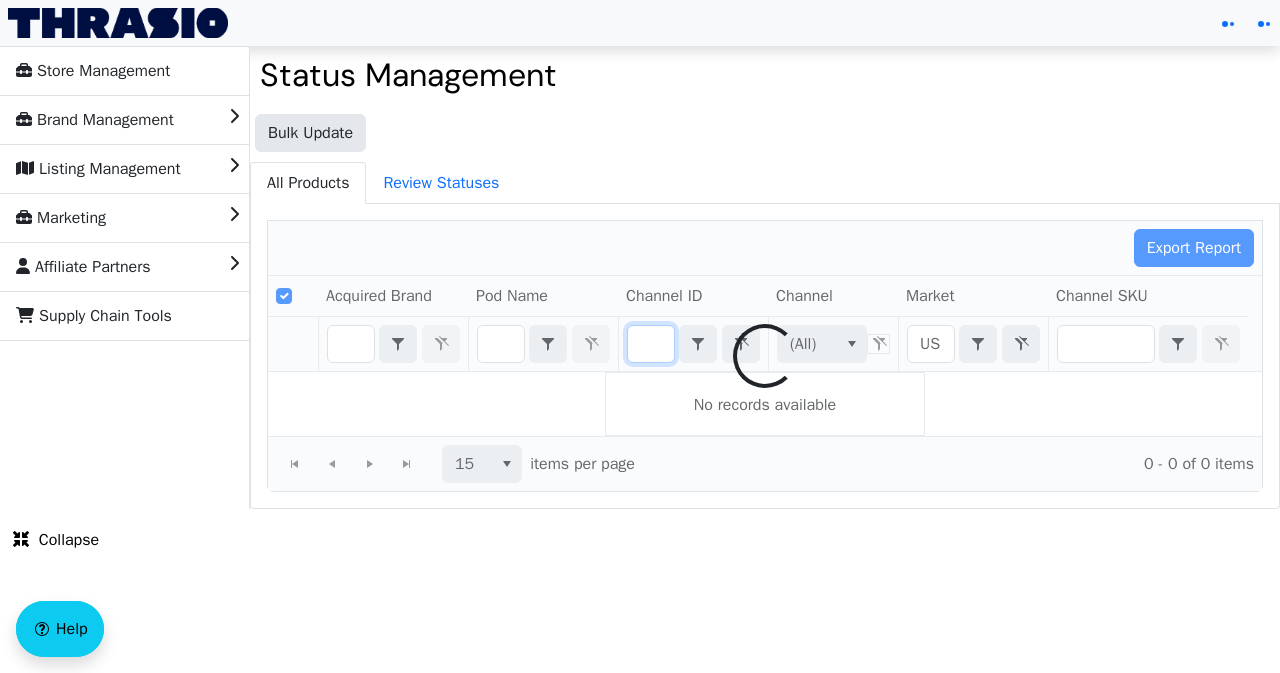 scroll, scrollTop: 0, scrollLeft: 76, axis: horizontal 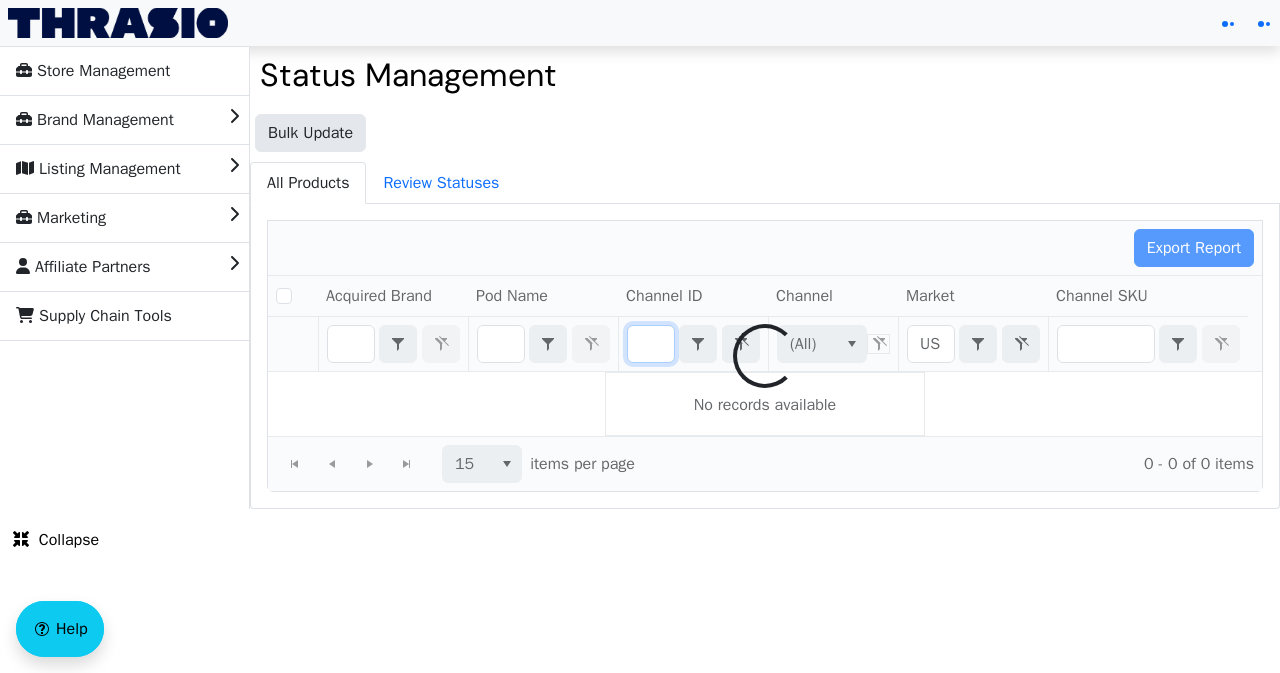 checkbox on "false" 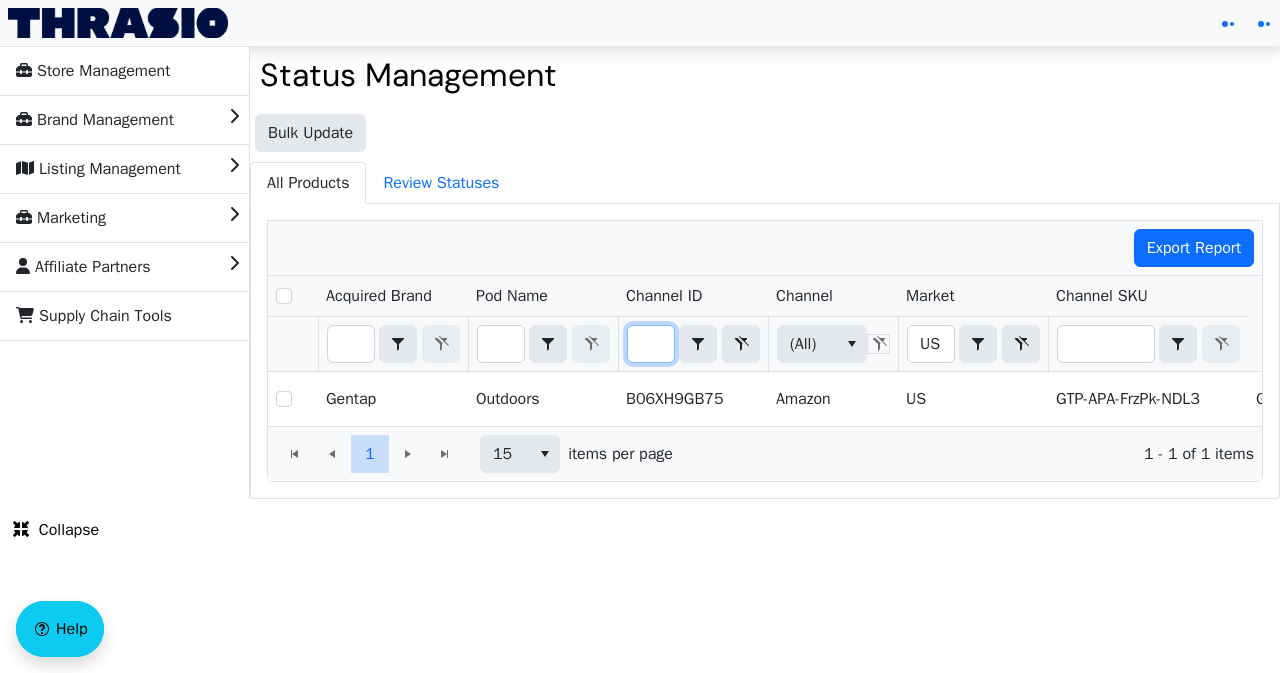 scroll, scrollTop: 0, scrollLeft: 61, axis: horizontal 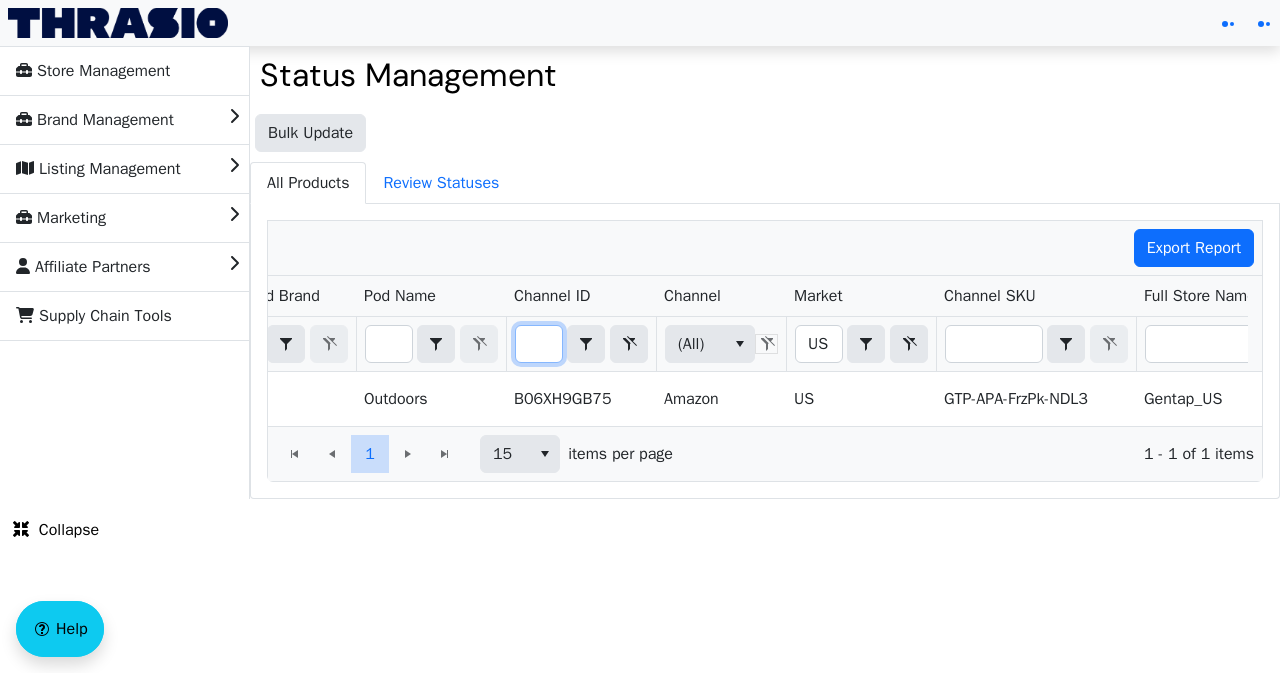 type on "B06XH9GB75" 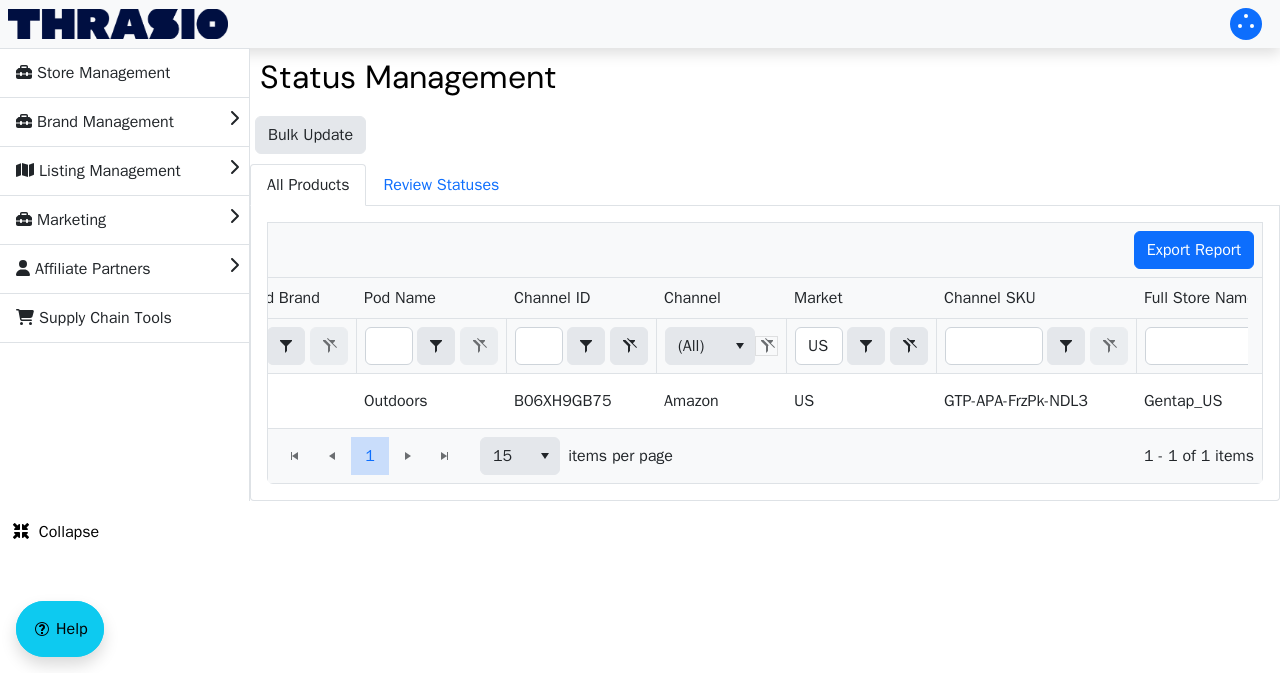 scroll, scrollTop: 0, scrollLeft: 0, axis: both 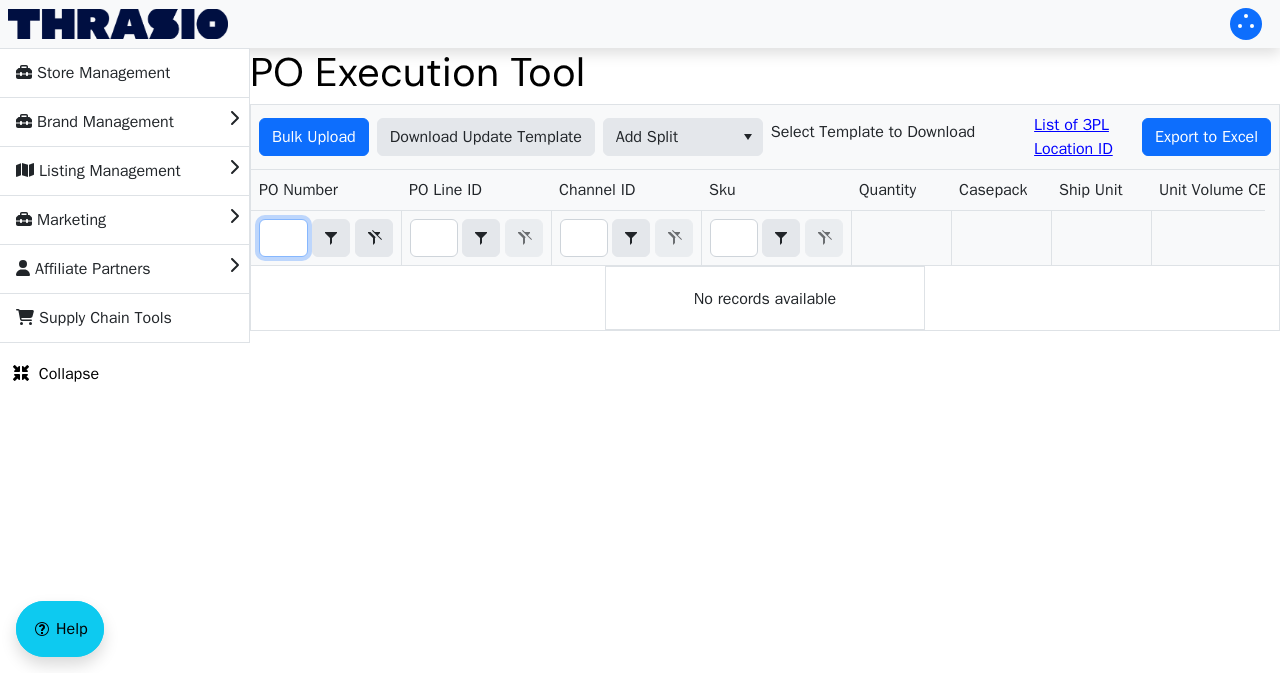 paste on "32" 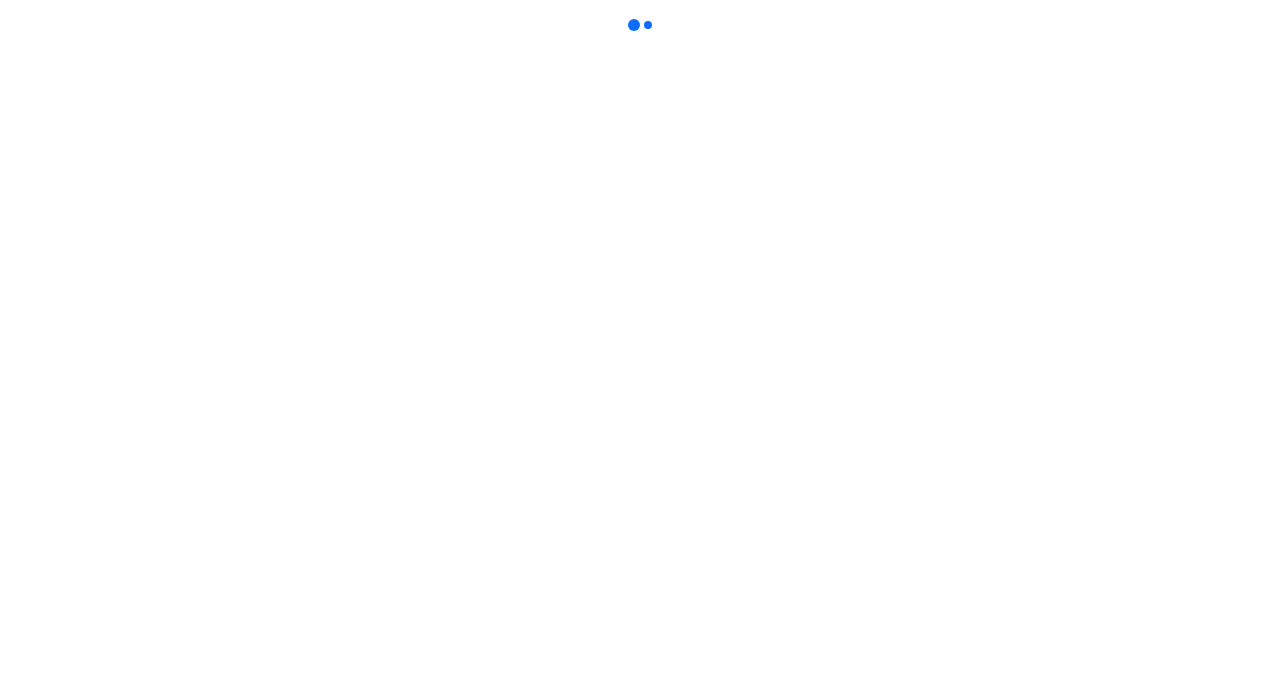 scroll, scrollTop: 0, scrollLeft: 0, axis: both 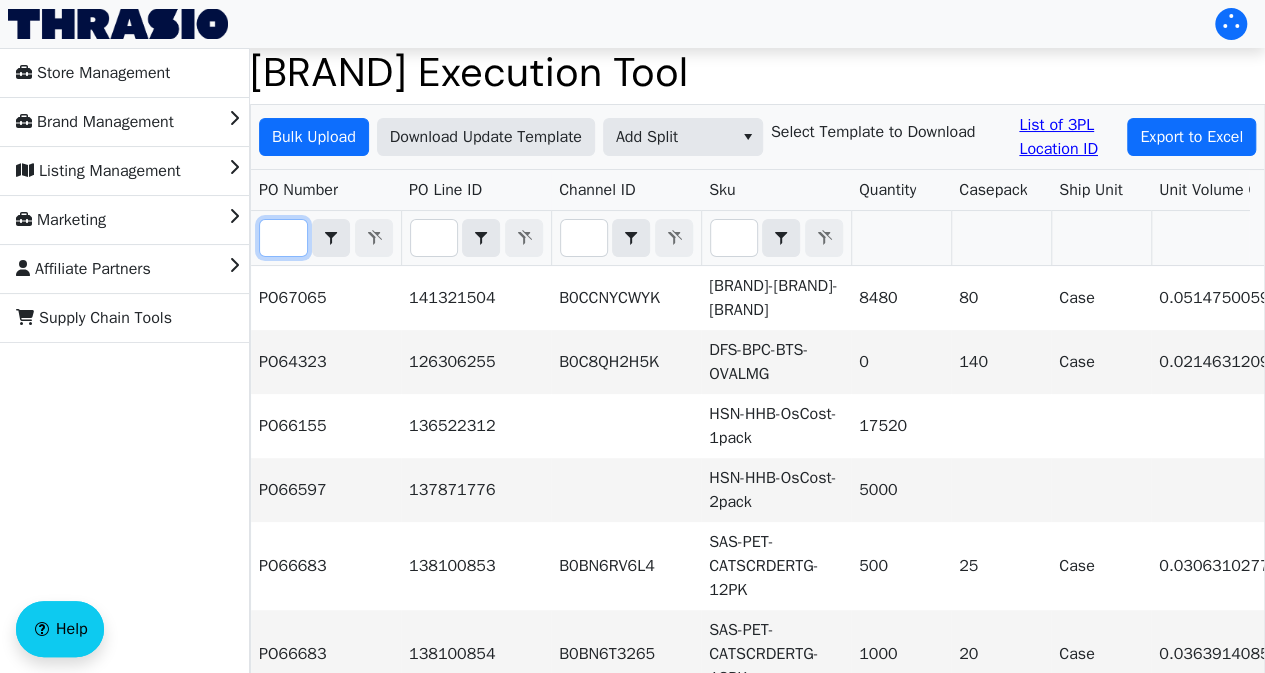 click at bounding box center (283, 238) 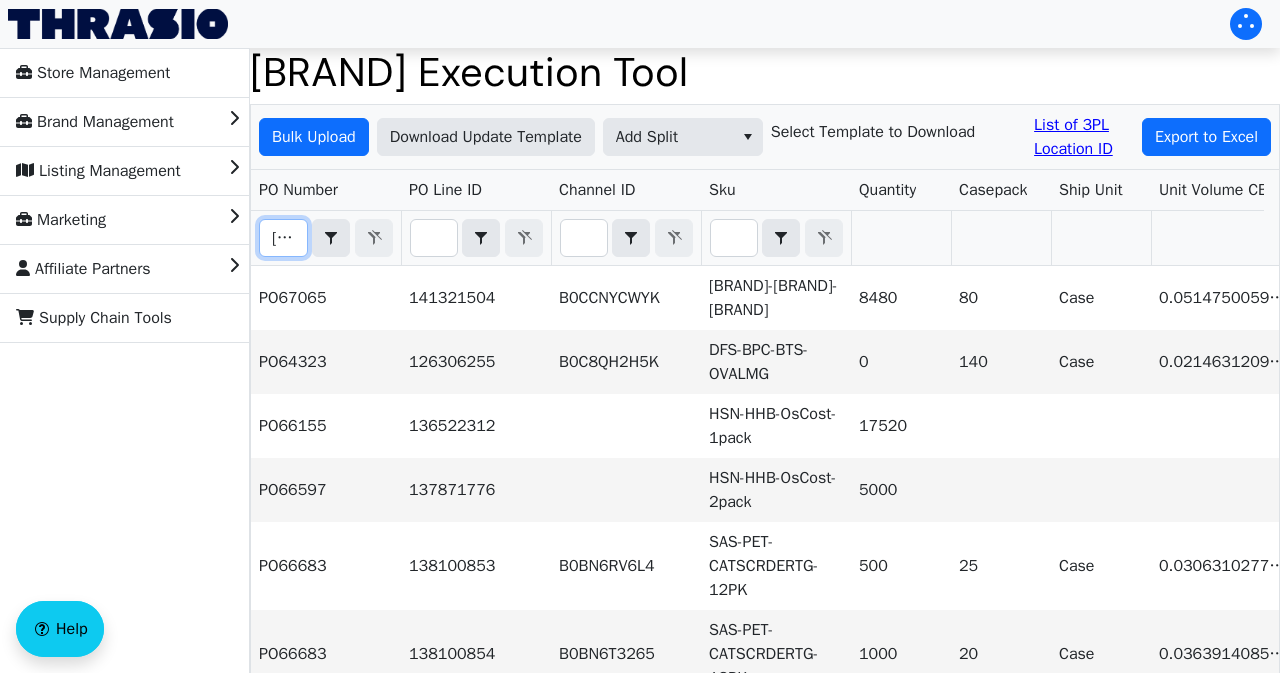 scroll, scrollTop: 0, scrollLeft: 44, axis: horizontal 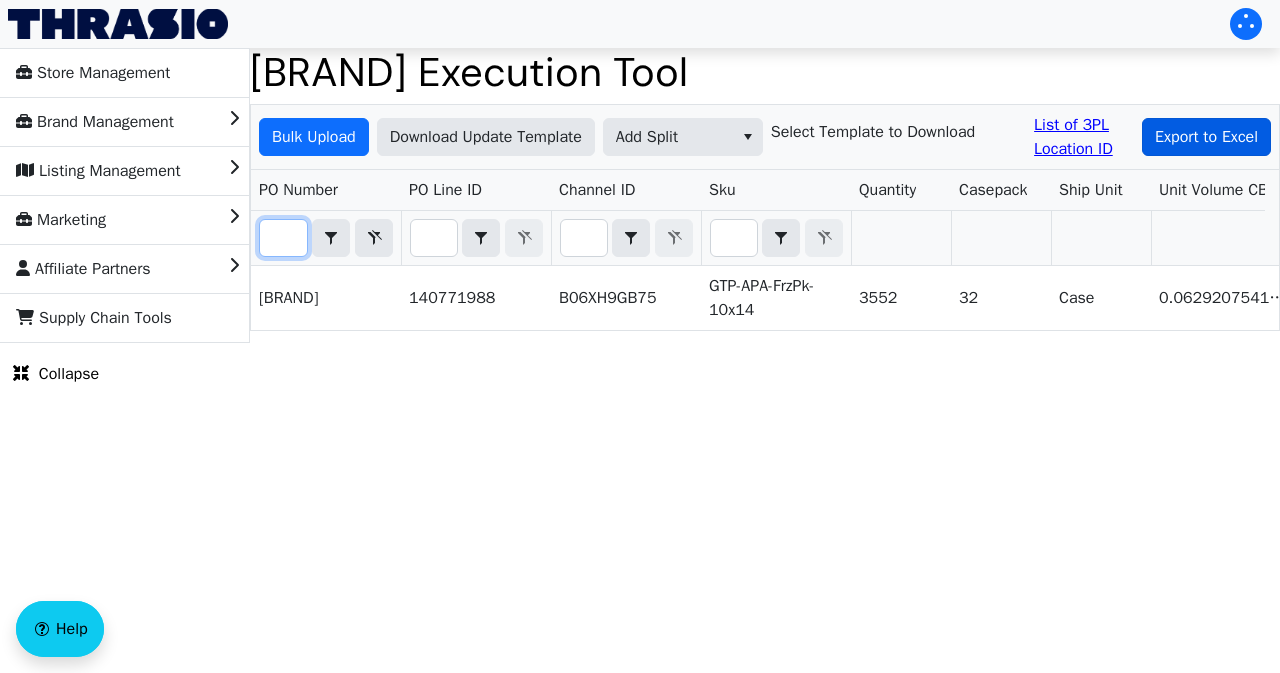 type on "PO67032" 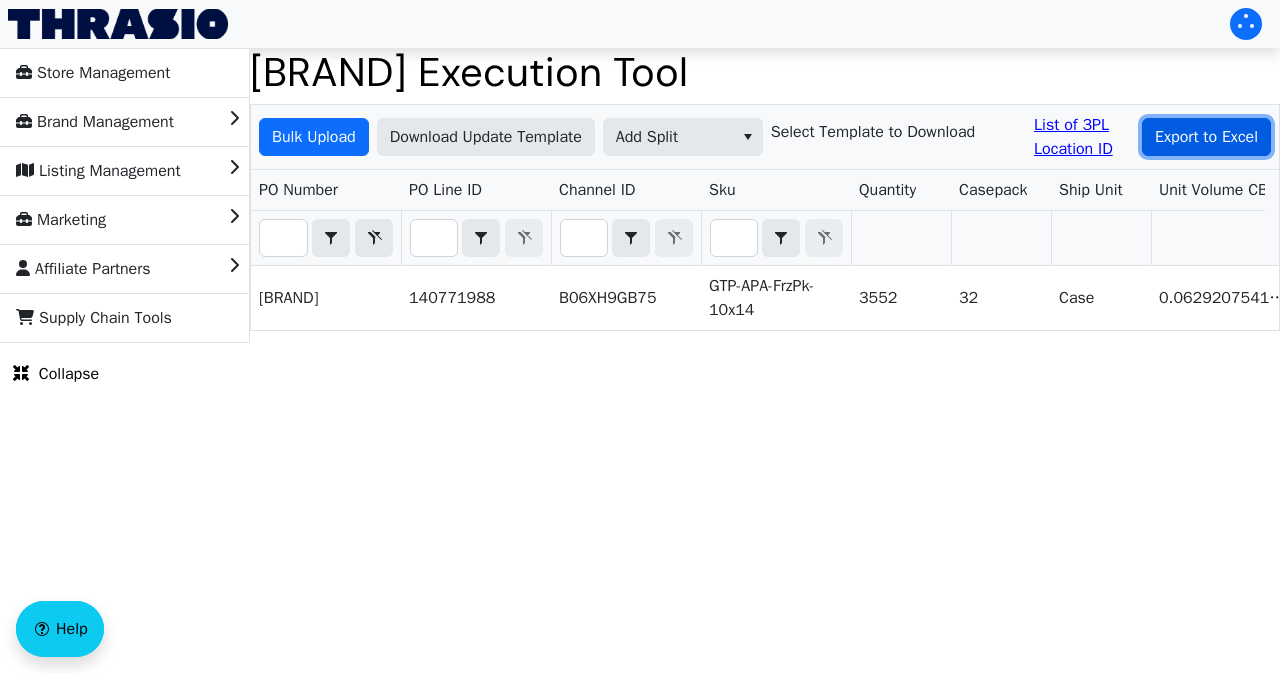 scroll, scrollTop: 0, scrollLeft: 0, axis: both 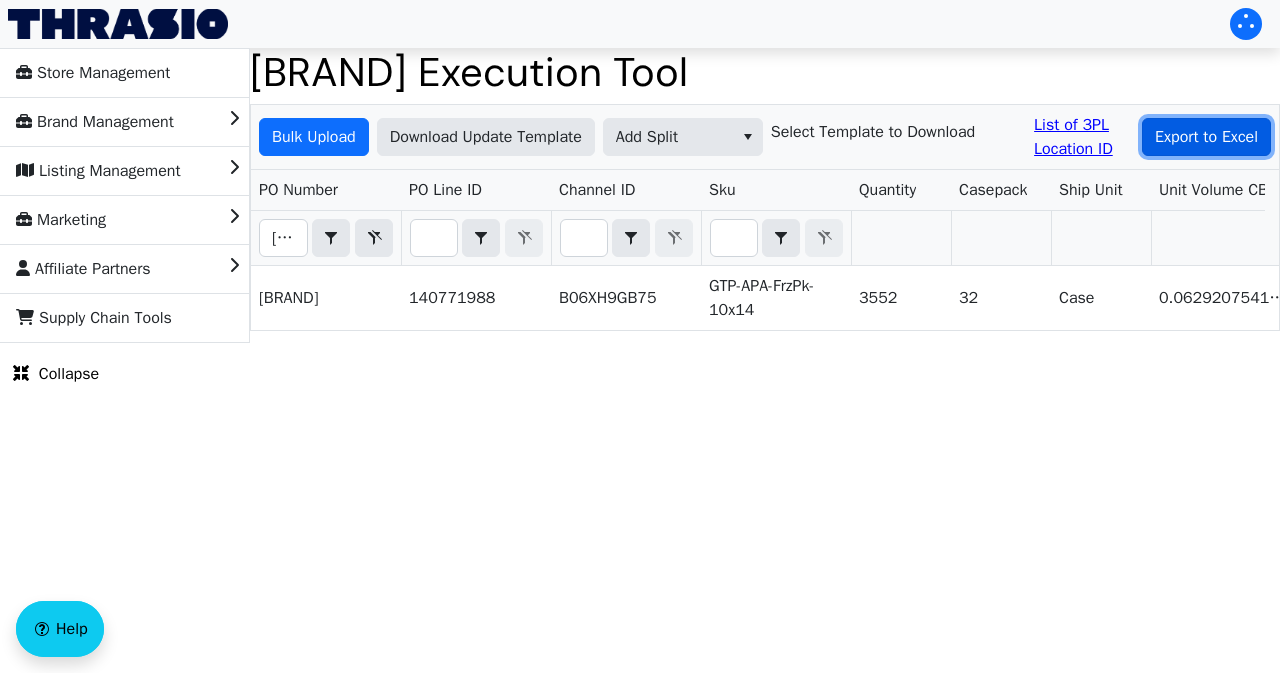 click on "Export to Excel" at bounding box center (1206, 137) 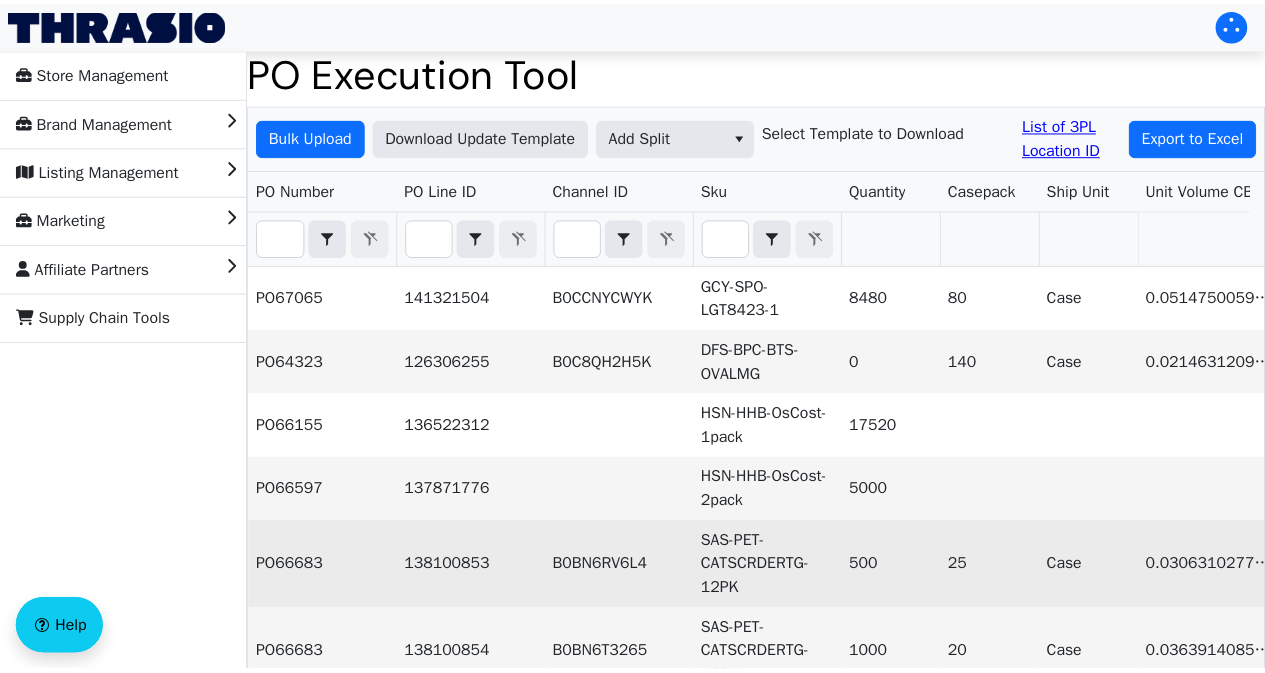 scroll, scrollTop: 0, scrollLeft: 0, axis: both 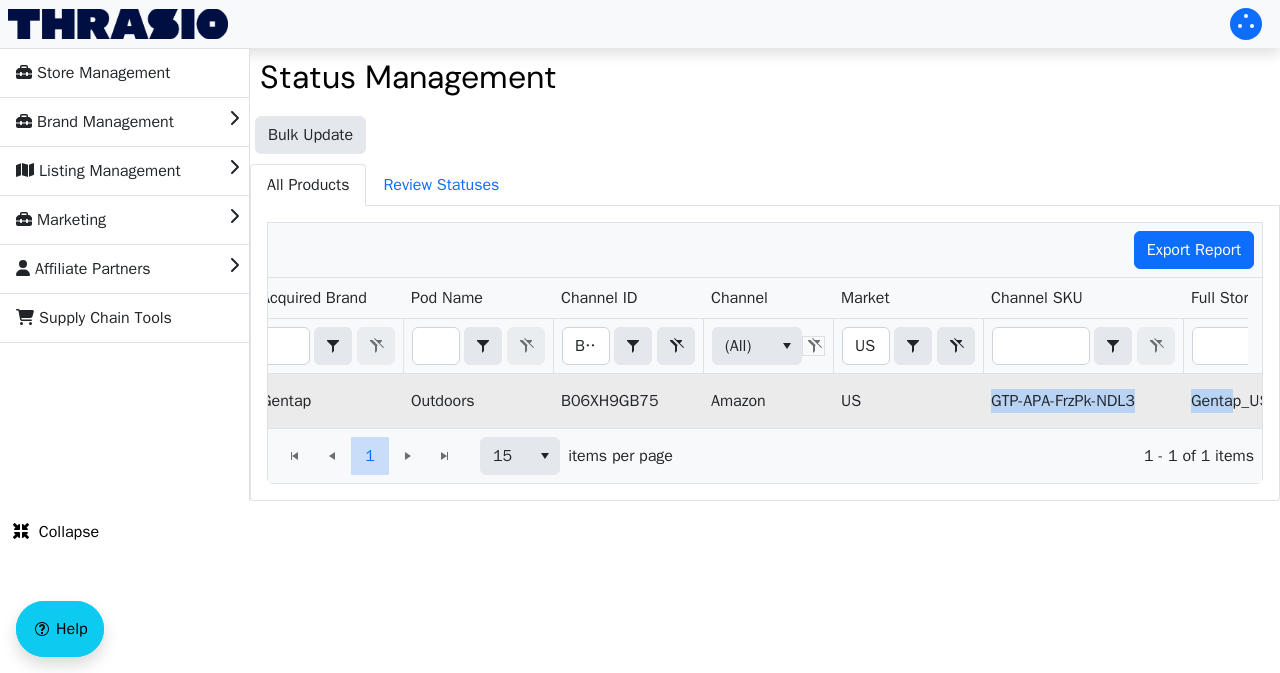 drag, startPoint x: 1050, startPoint y: 399, endPoint x: 1220, endPoint y: 397, distance: 170.01176 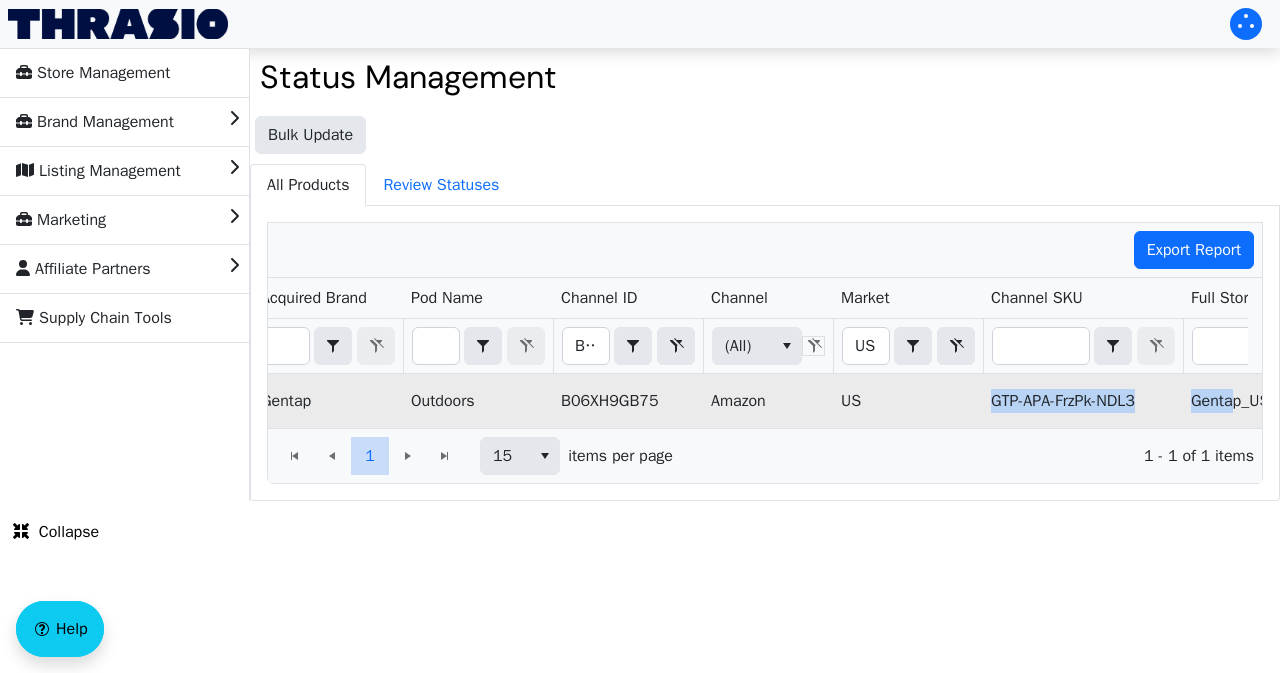 scroll, scrollTop: 0, scrollLeft: 80, axis: horizontal 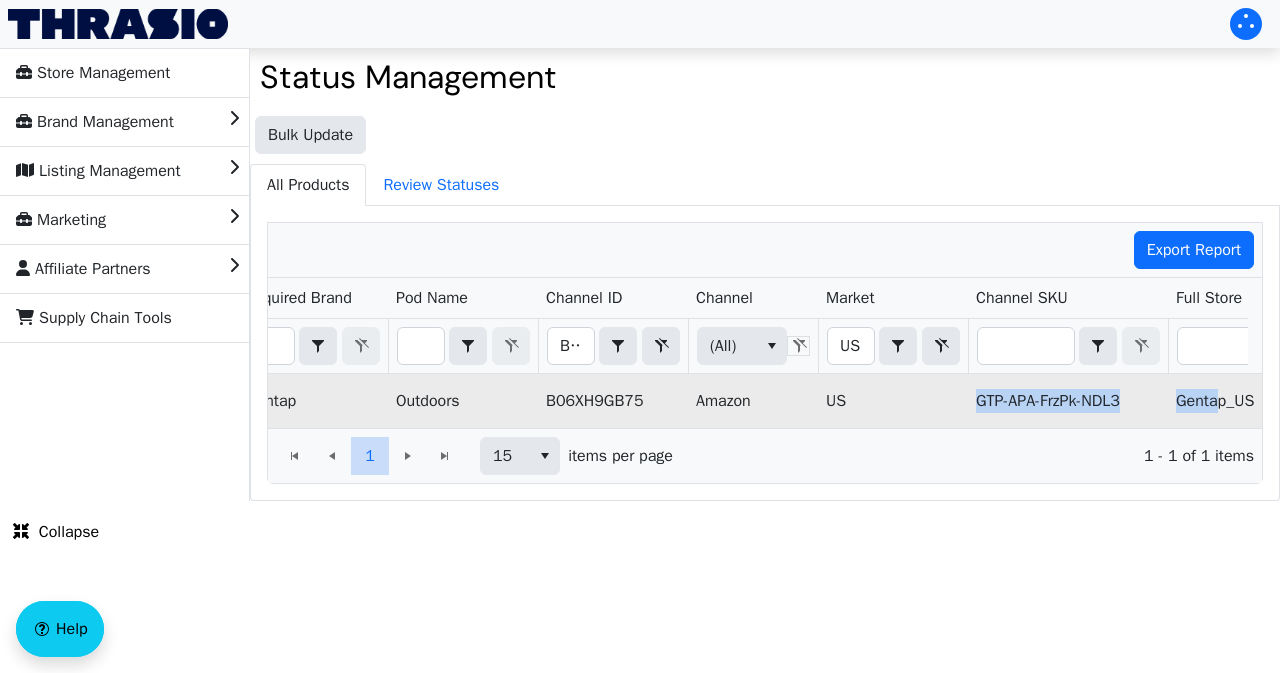 click on "GTP-APA-FrzPk-NDL3" at bounding box center (1068, 401) 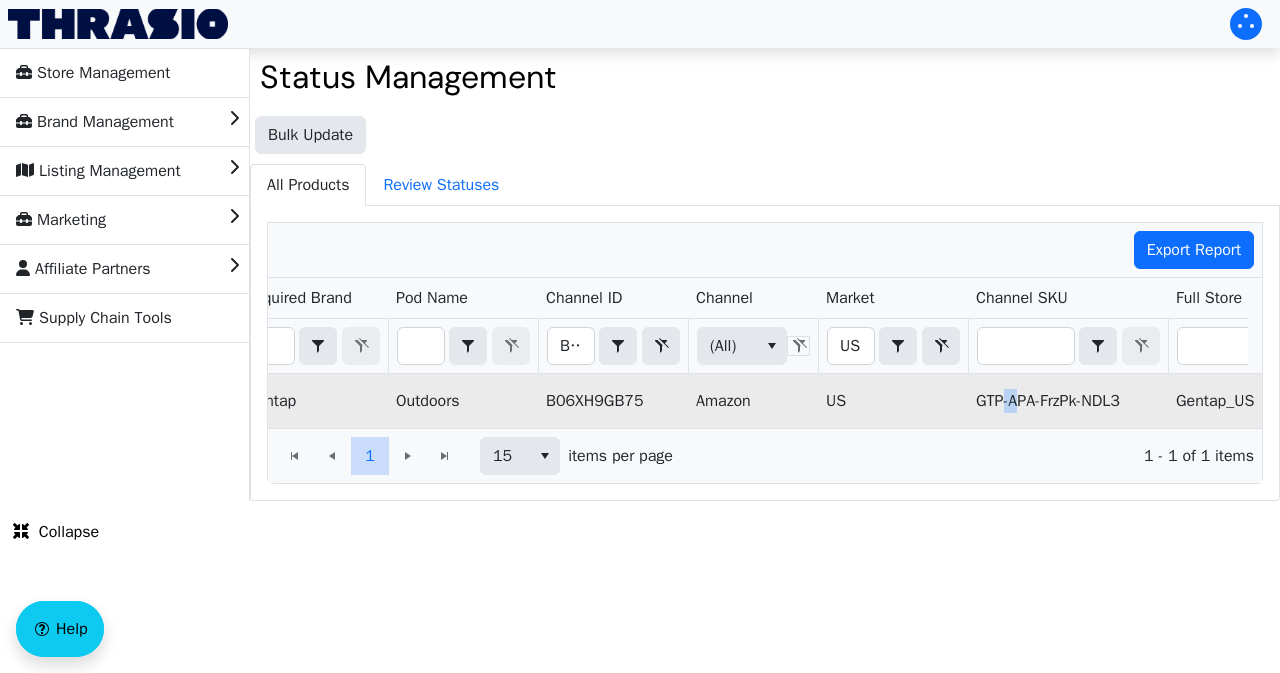 drag, startPoint x: 1014, startPoint y: 393, endPoint x: 993, endPoint y: 392, distance: 21.023796 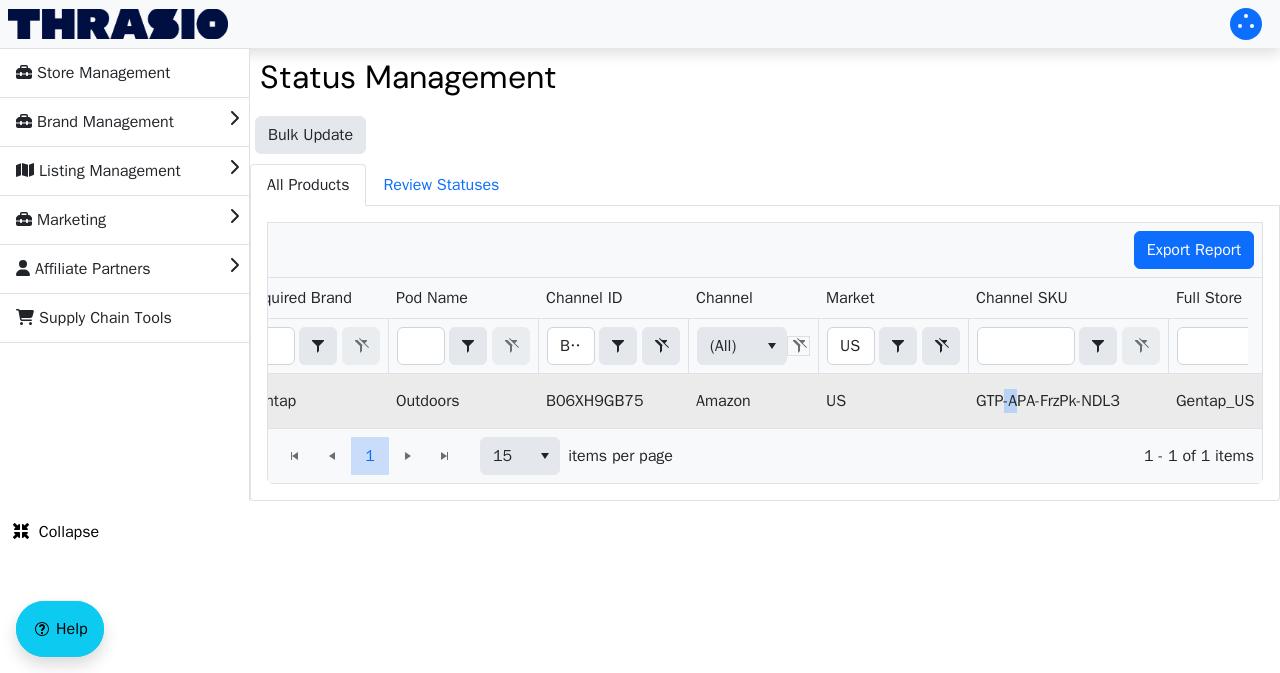 click on "GTP-APA-FrzPk-NDL3" at bounding box center (1068, 401) 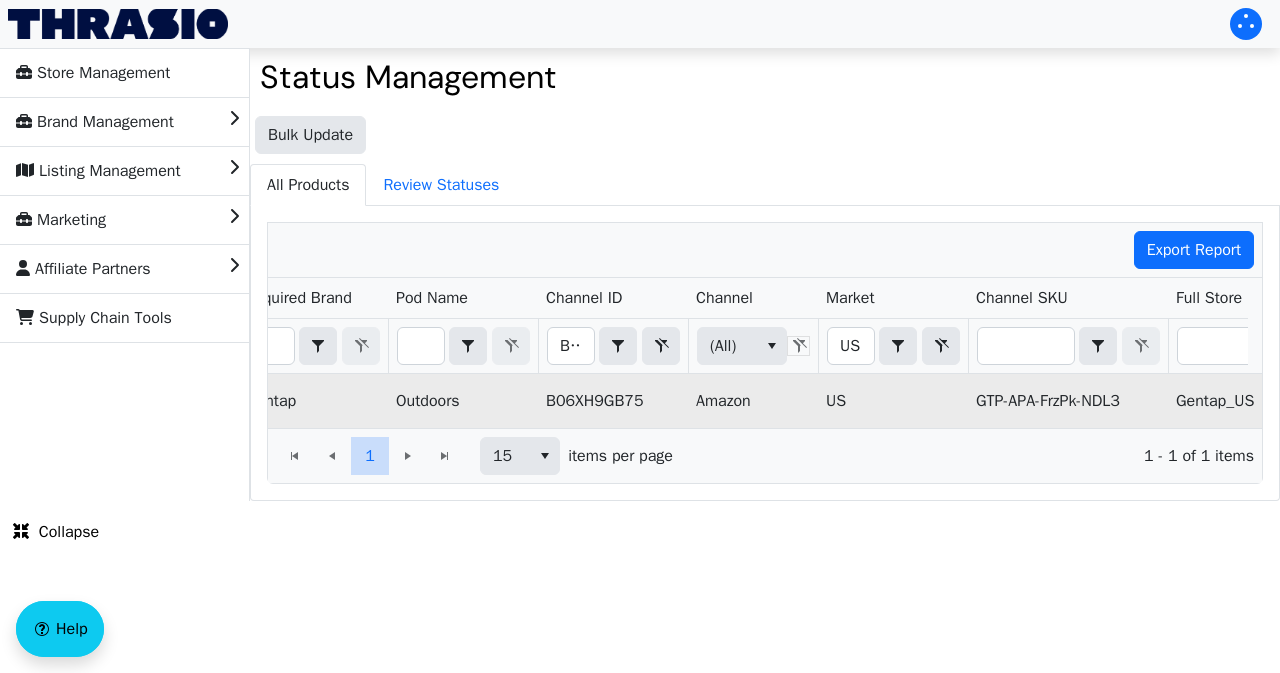 click on "GTP-APA-FrzPk-NDL3" at bounding box center (1068, 401) 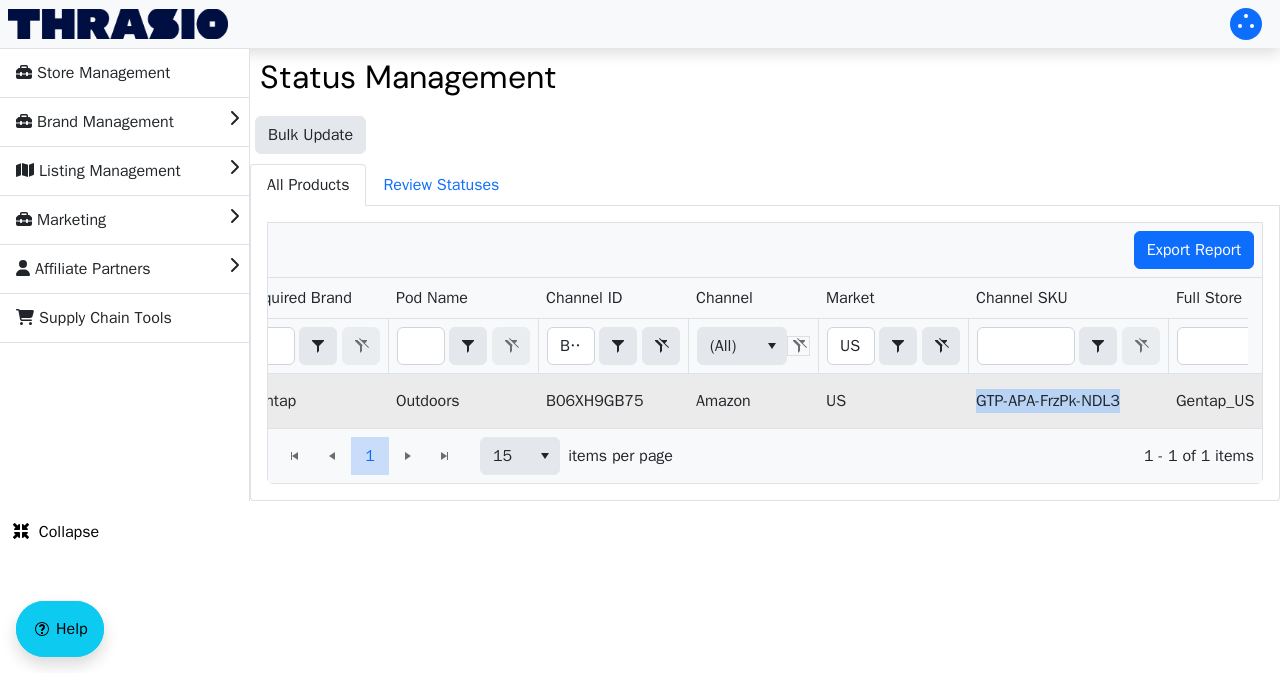 drag, startPoint x: 977, startPoint y: 397, endPoint x: 1118, endPoint y: 400, distance: 141.0319 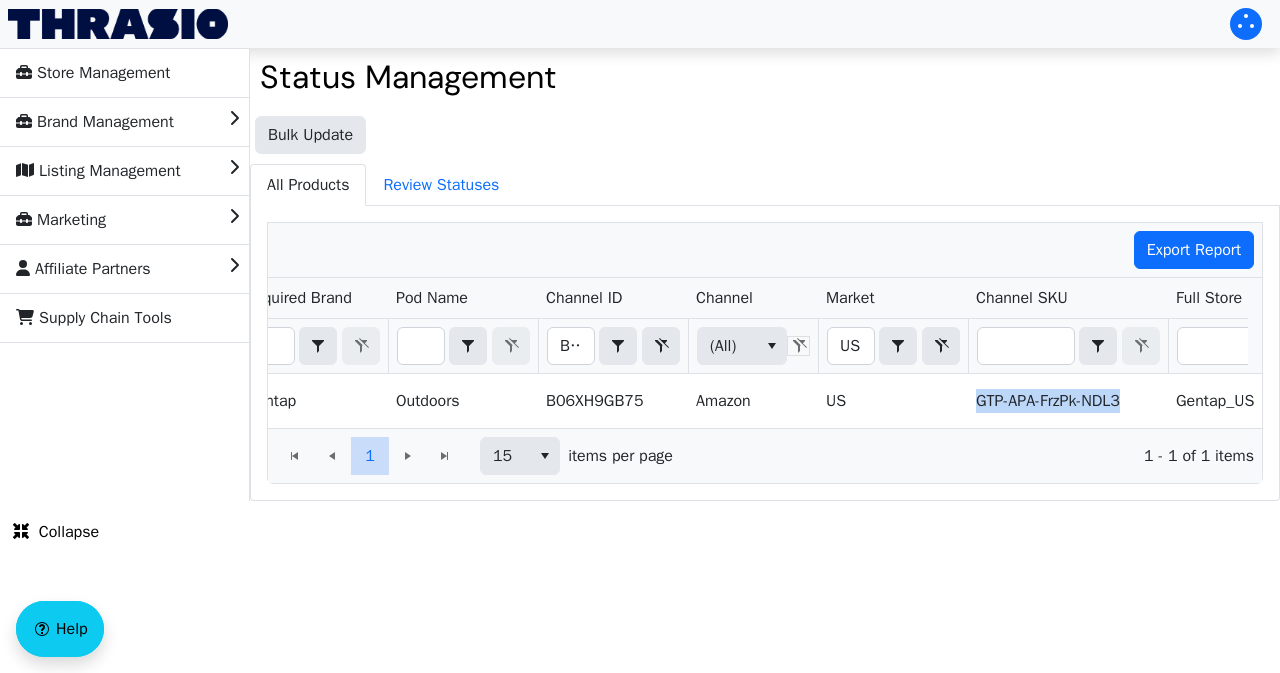copy on "GTP-APA-FrzPk-NDL3" 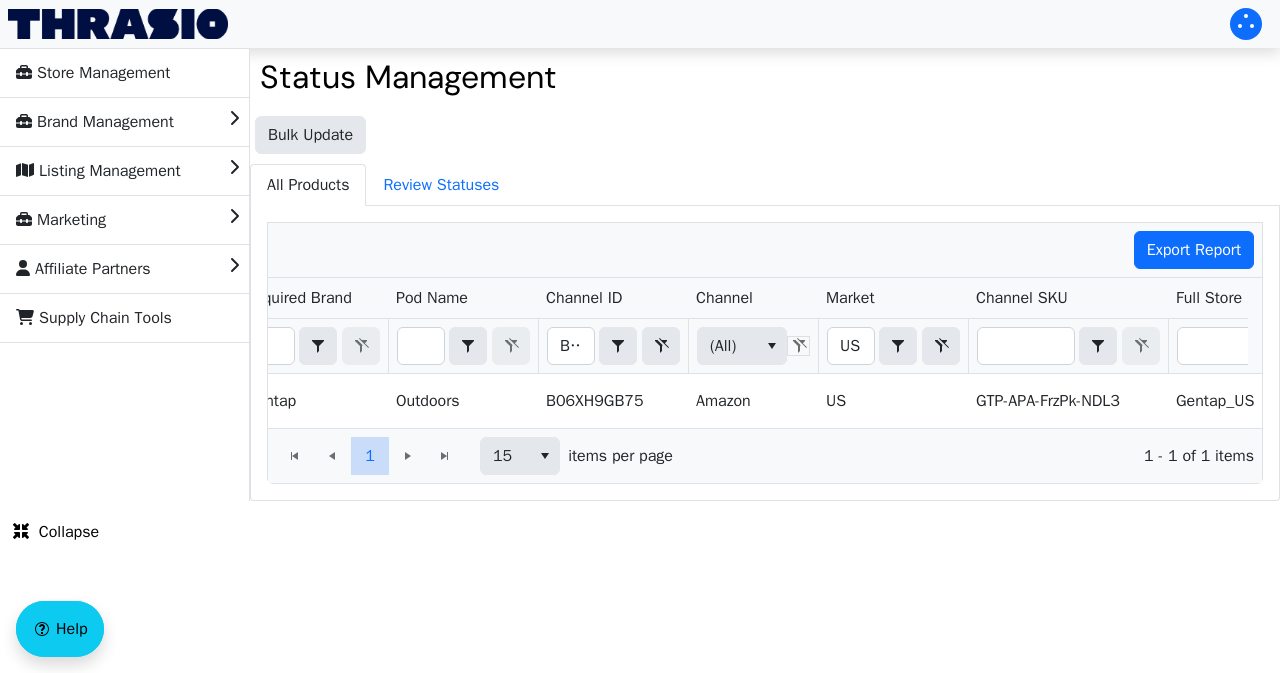 click on "All Products Review Statuses" at bounding box center (765, 184) 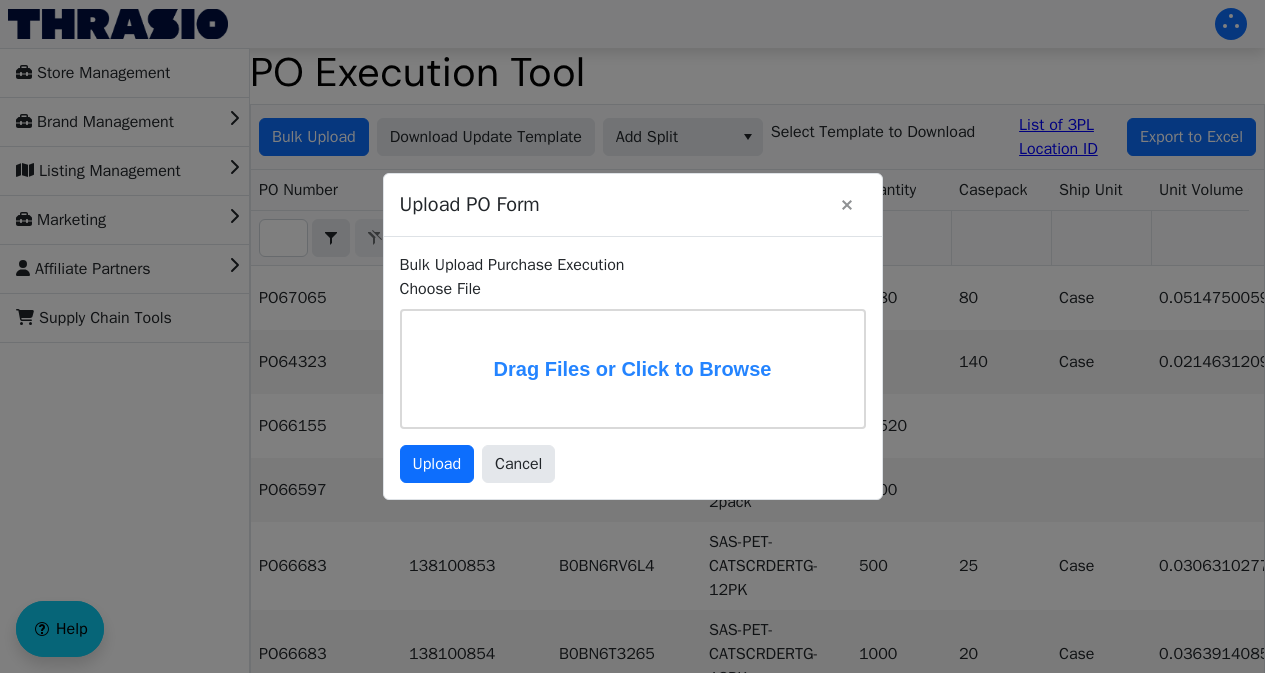 scroll, scrollTop: 0, scrollLeft: 0, axis: both 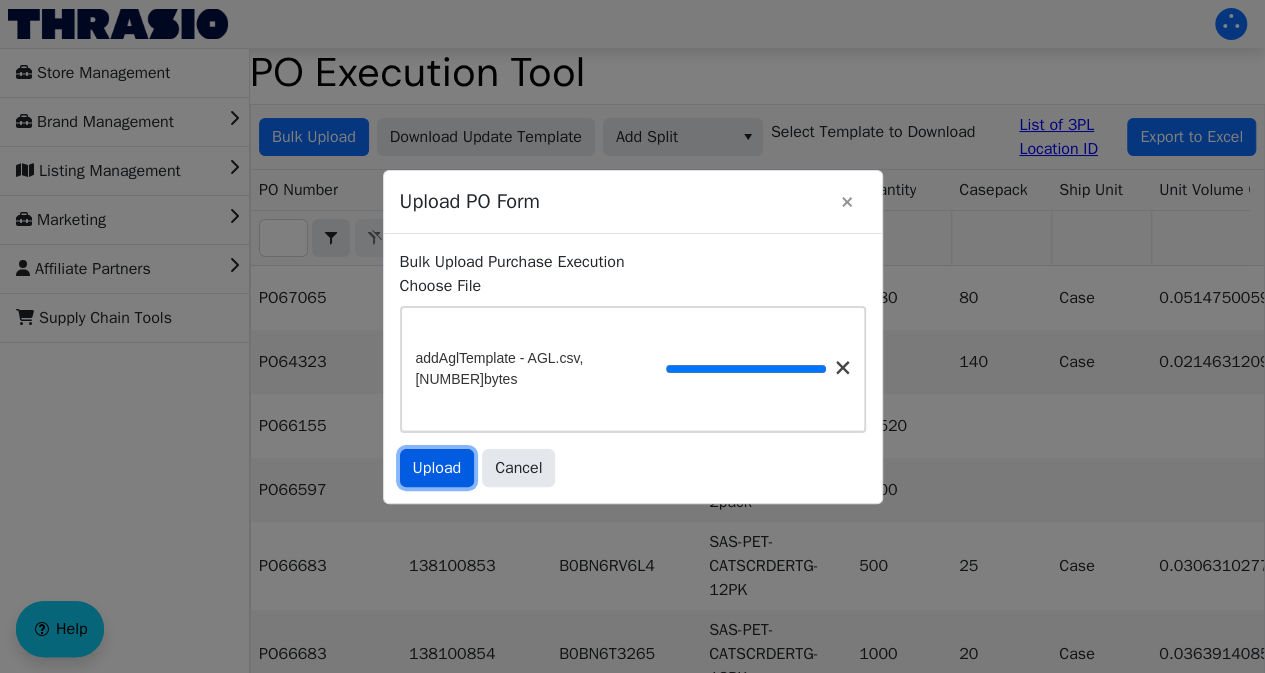 click on "Upload" at bounding box center (437, 468) 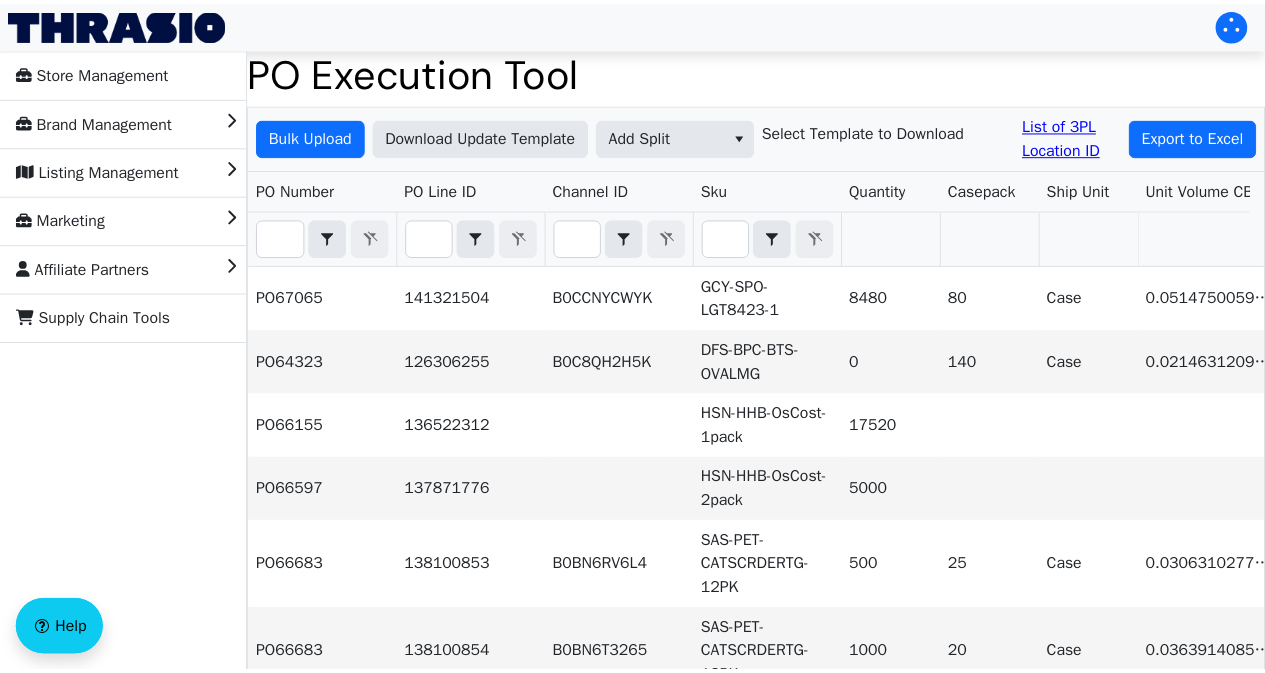 scroll, scrollTop: 0, scrollLeft: 0, axis: both 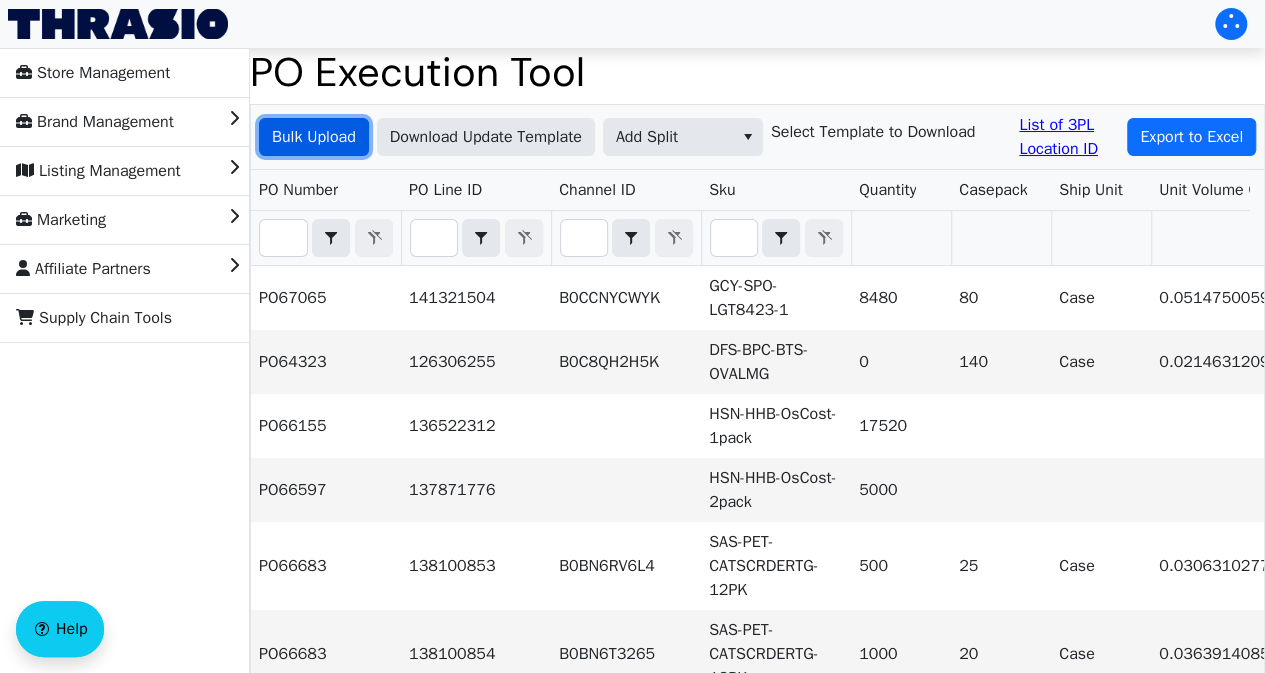 click on "Bulk Upload" at bounding box center [314, 137] 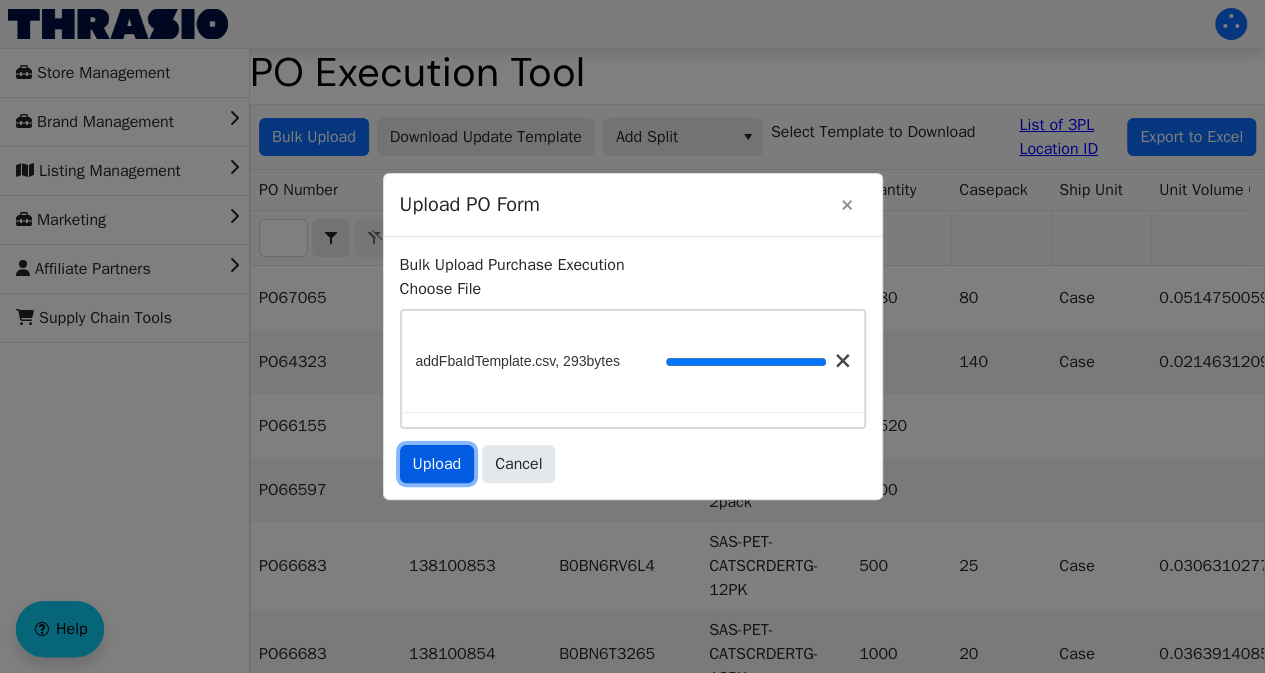 click on "Upload" at bounding box center (437, 464) 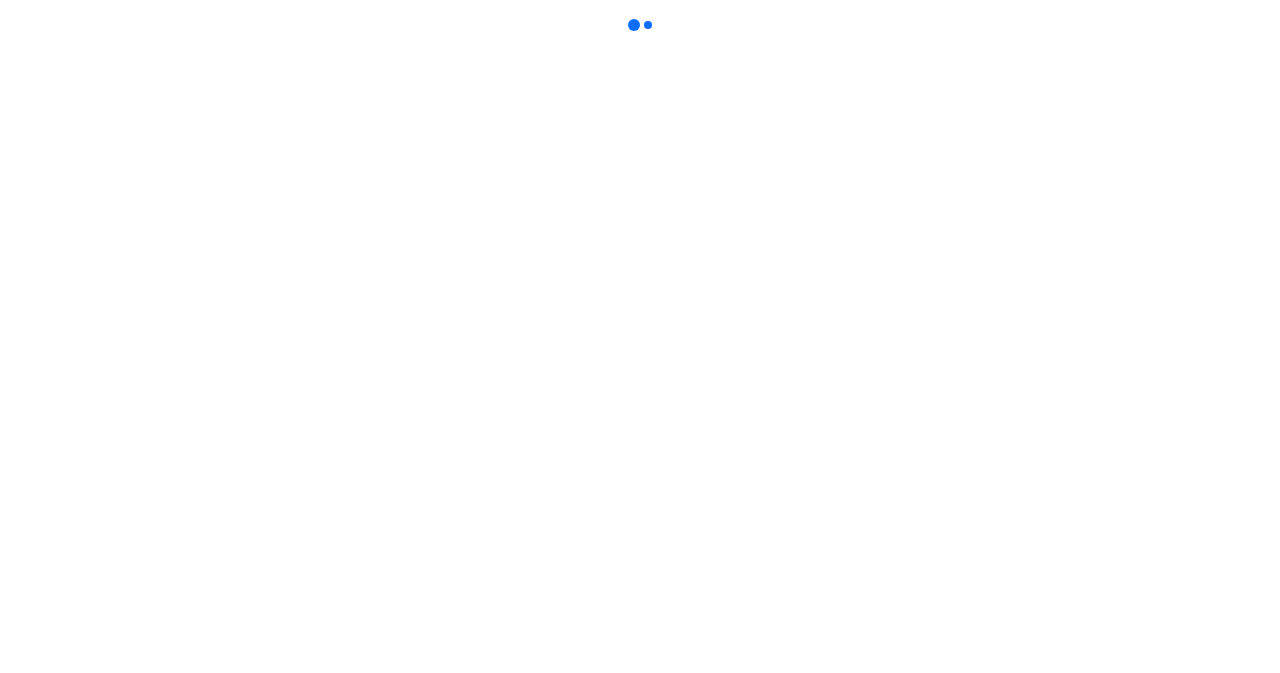 scroll, scrollTop: 0, scrollLeft: 0, axis: both 